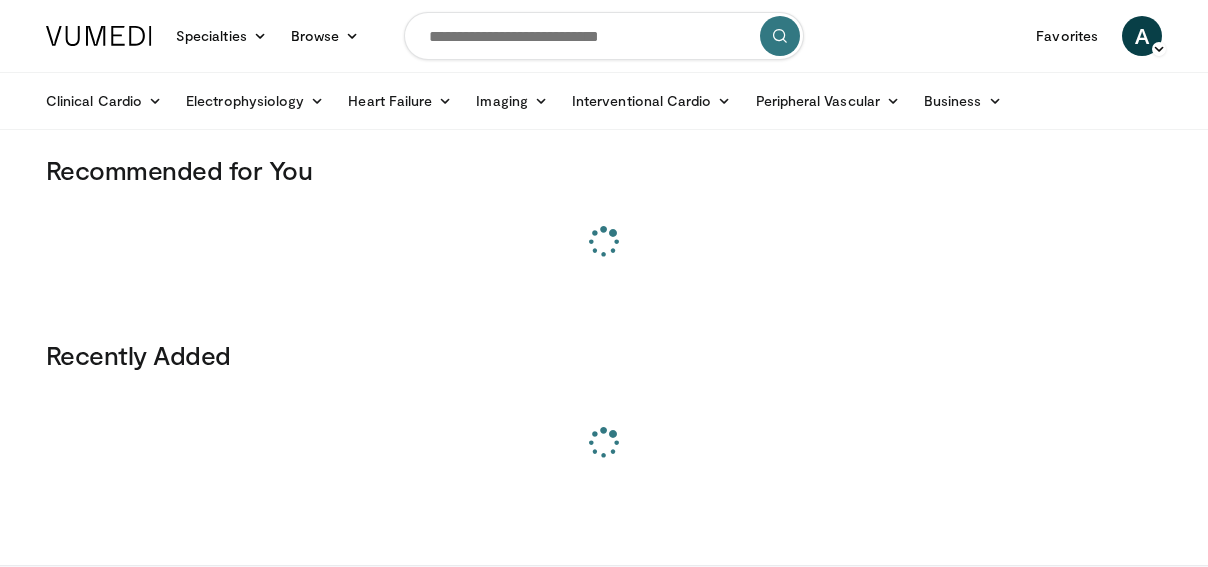 scroll, scrollTop: 0, scrollLeft: 0, axis: both 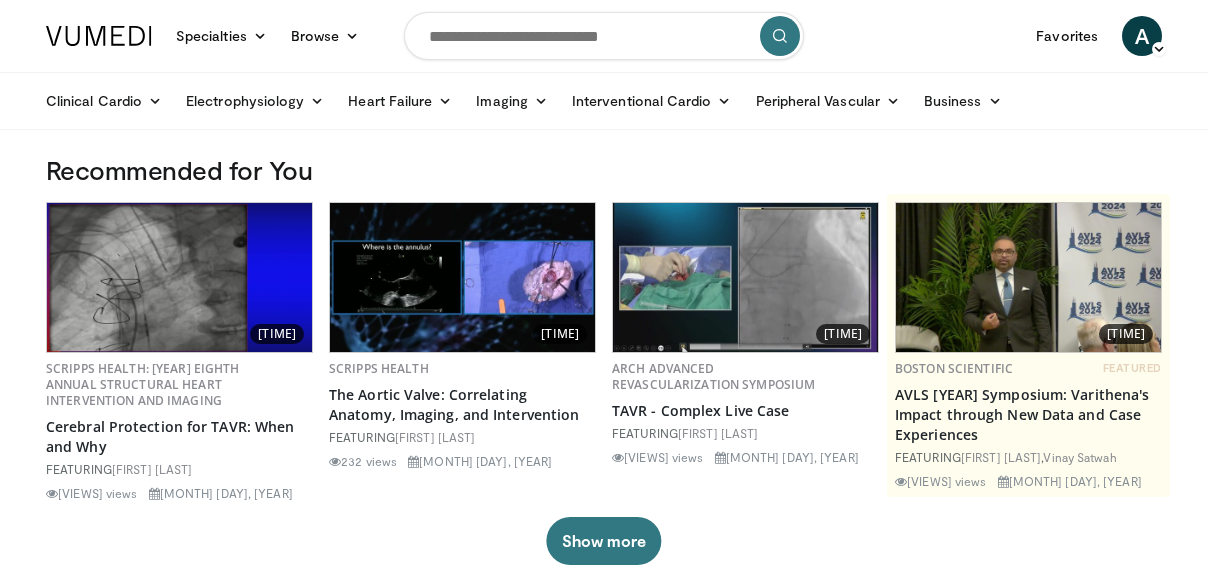 click on "Specialties" at bounding box center (221, 36) 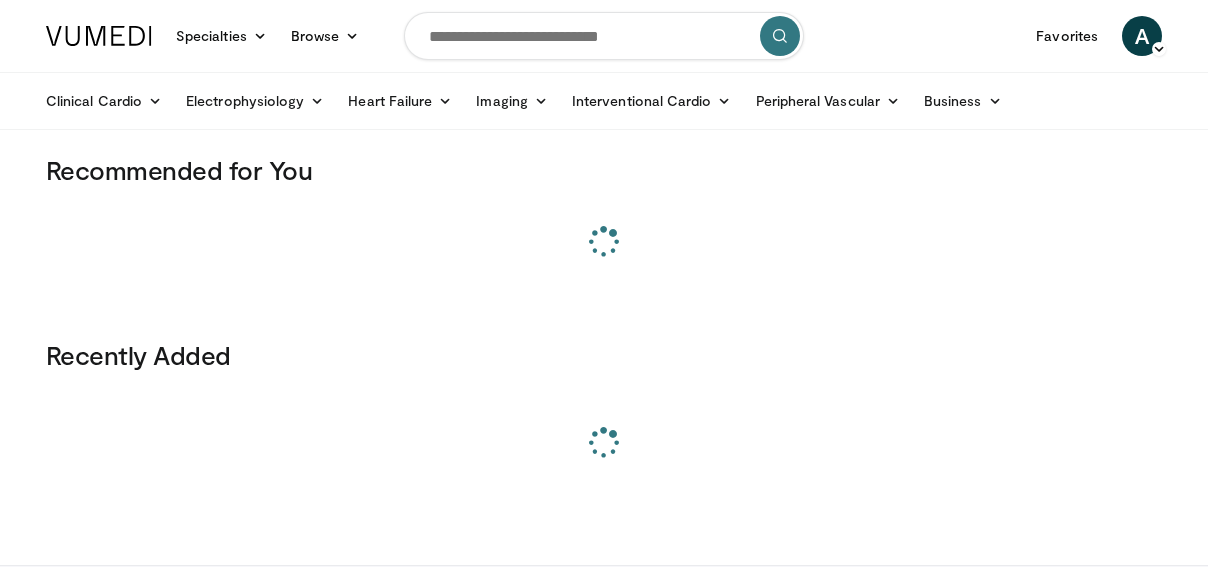 scroll, scrollTop: 0, scrollLeft: 0, axis: both 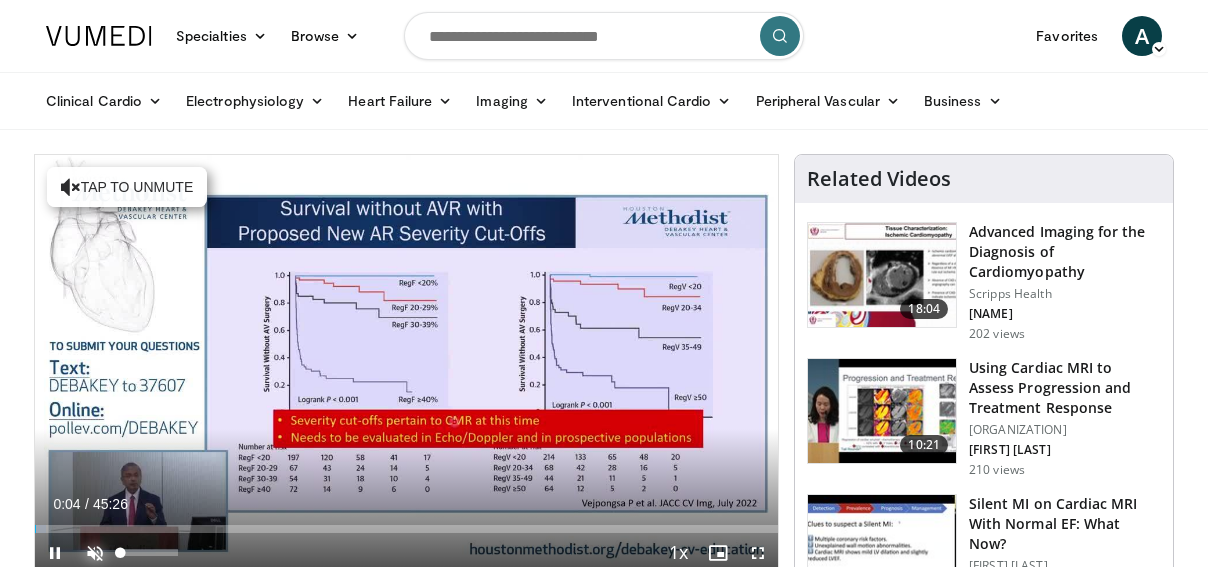 click at bounding box center [95, 553] 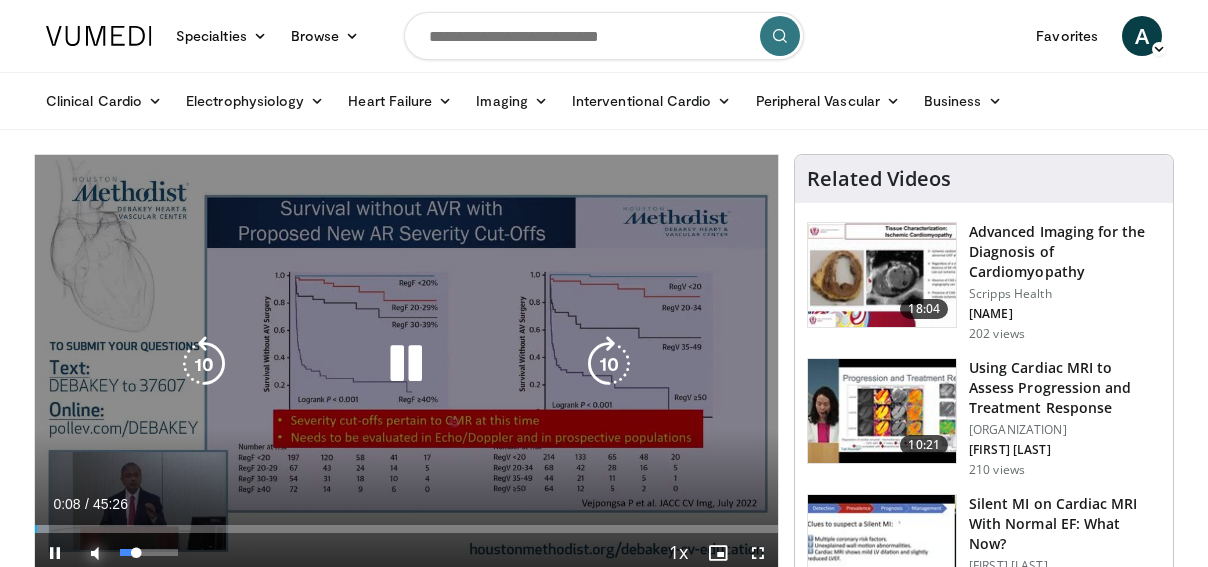 drag, startPoint x: 178, startPoint y: 556, endPoint x: 131, endPoint y: 566, distance: 48.052055 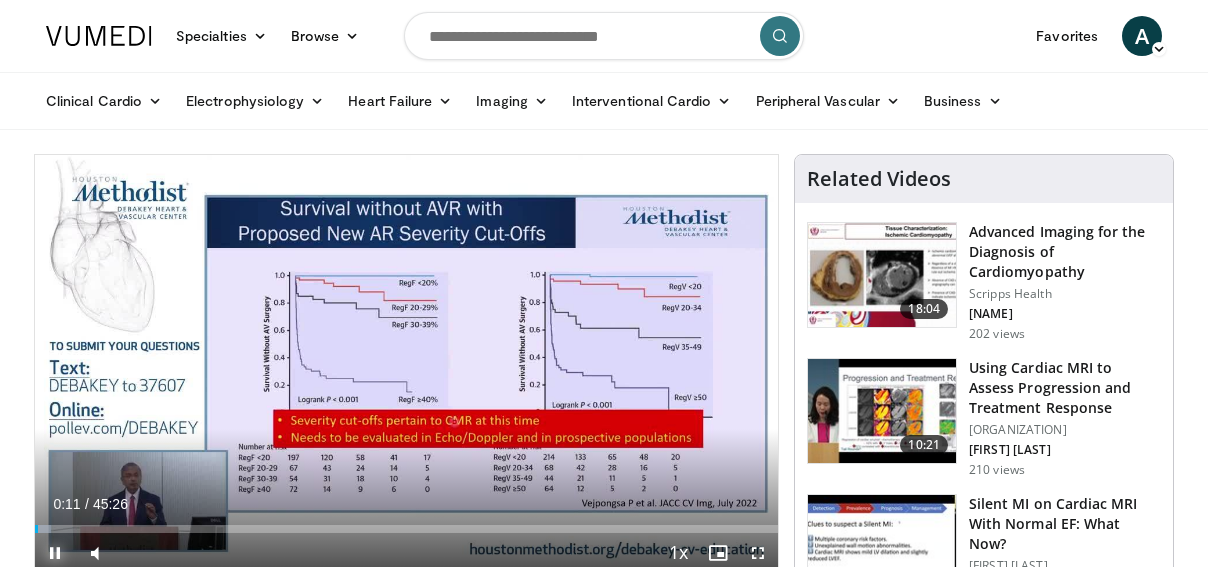 click at bounding box center [55, 553] 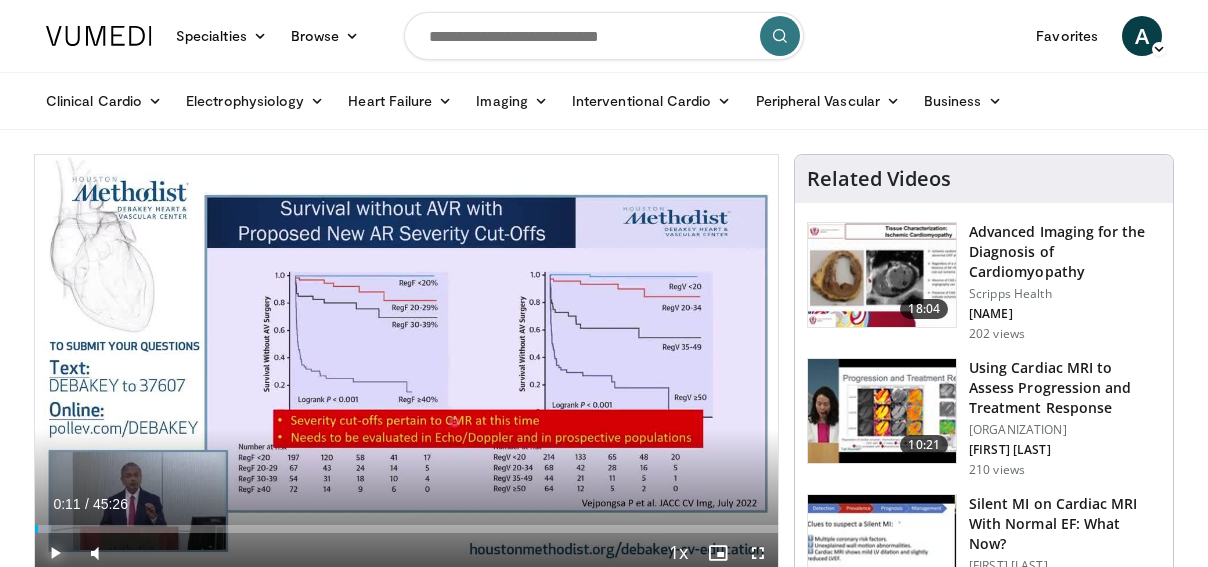 click at bounding box center [55, 553] 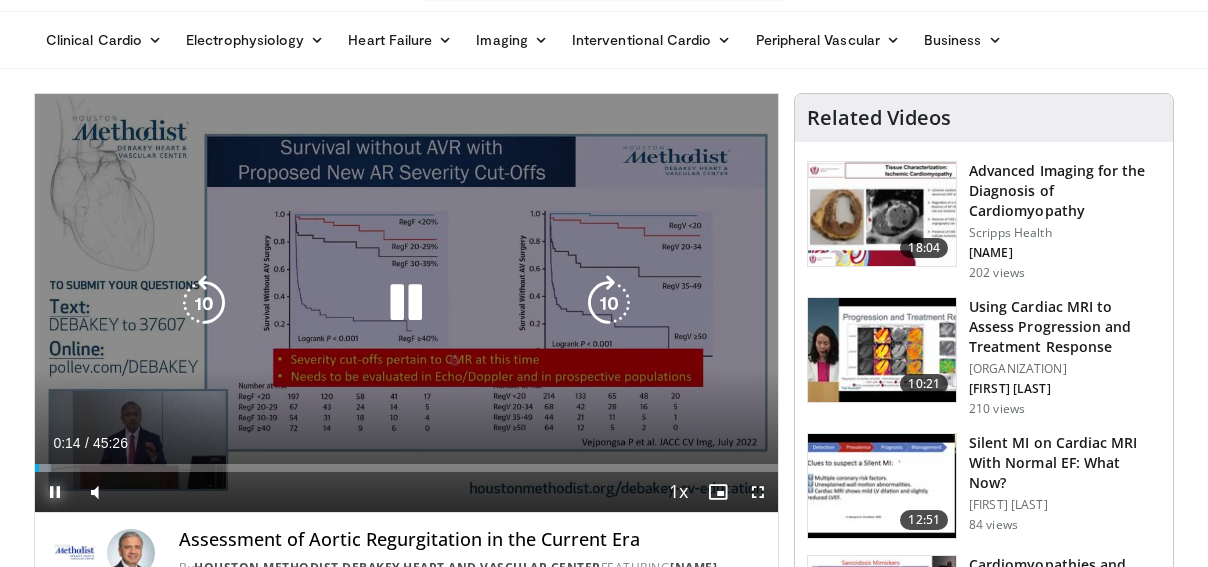 scroll, scrollTop: 102, scrollLeft: 0, axis: vertical 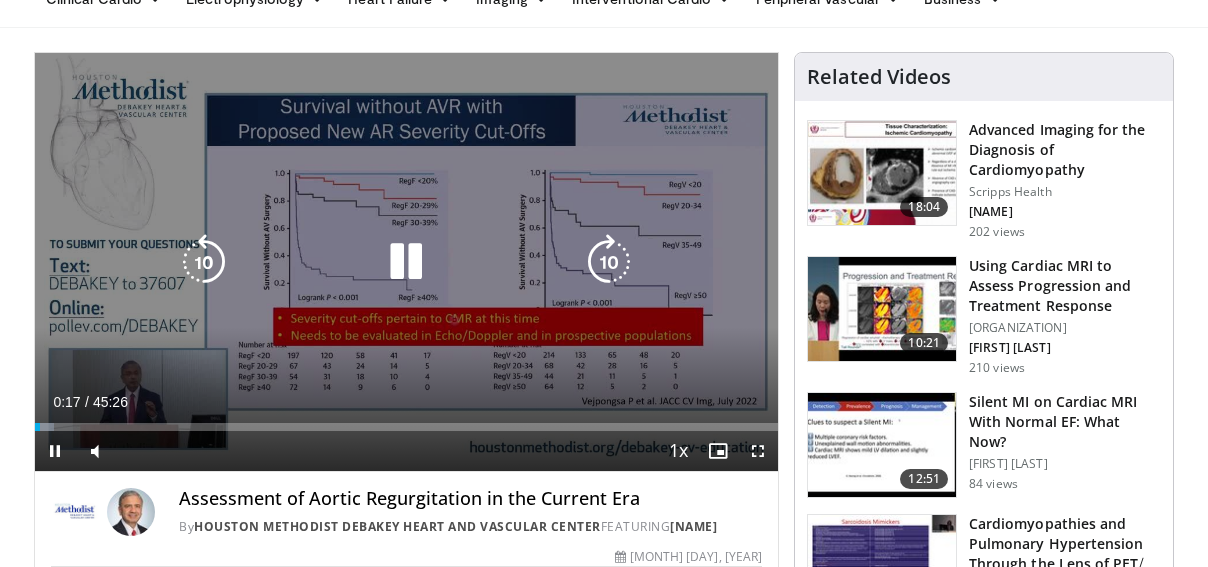 click on "10 seconds
Tap to unmute" at bounding box center [406, 262] 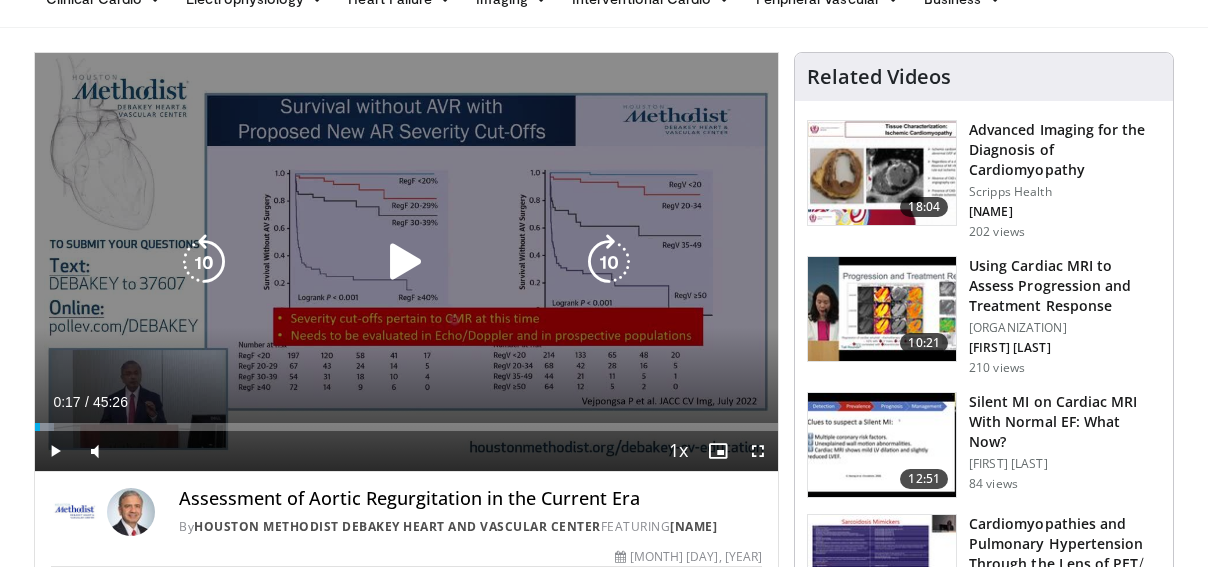 click at bounding box center [406, 262] 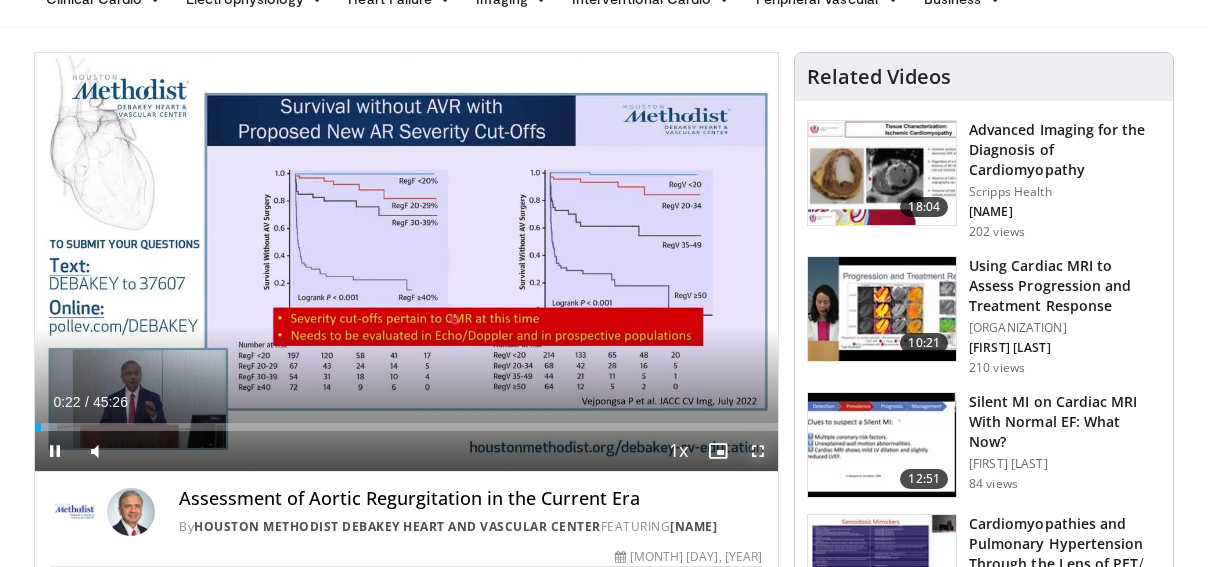 click at bounding box center (758, 451) 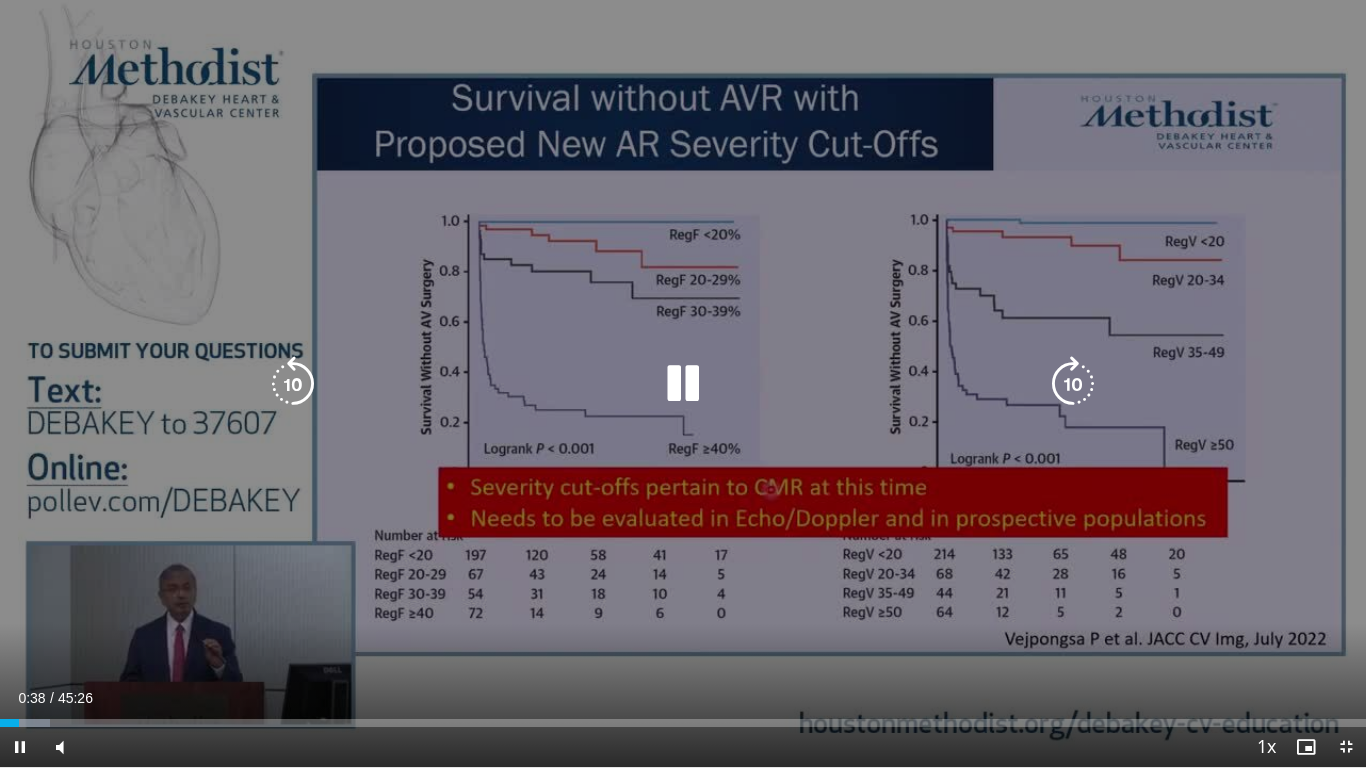 click on "10 seconds
Tap to unmute" at bounding box center (683, 383) 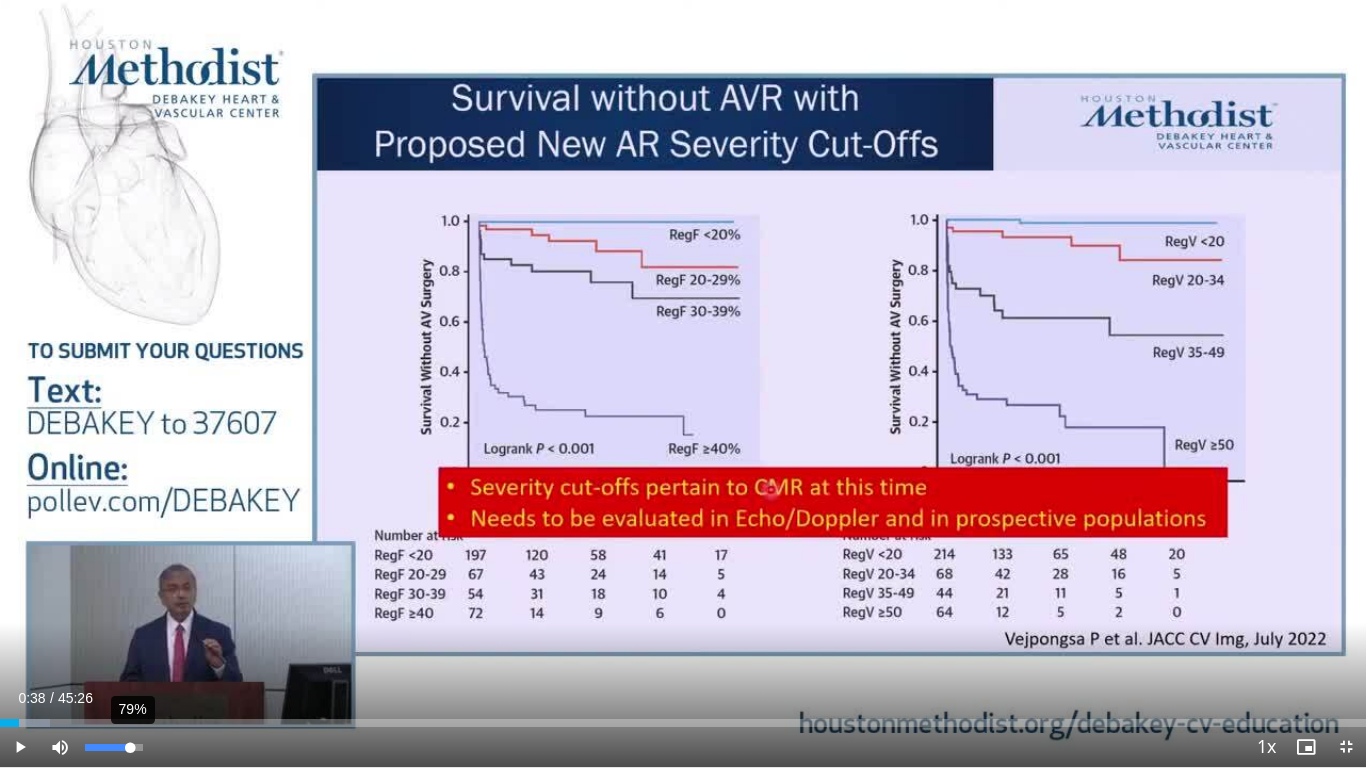 click on "79%" at bounding box center (113, 747) 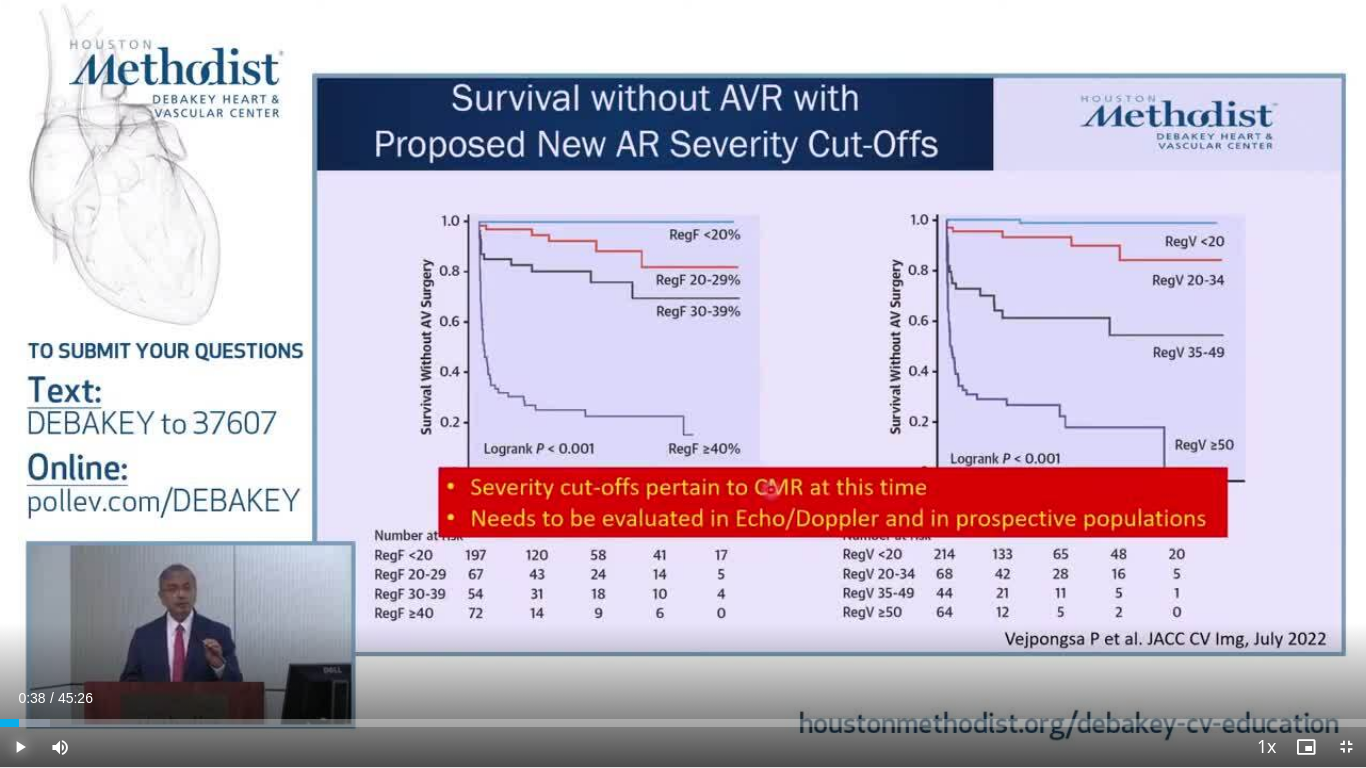 click at bounding box center [20, 747] 